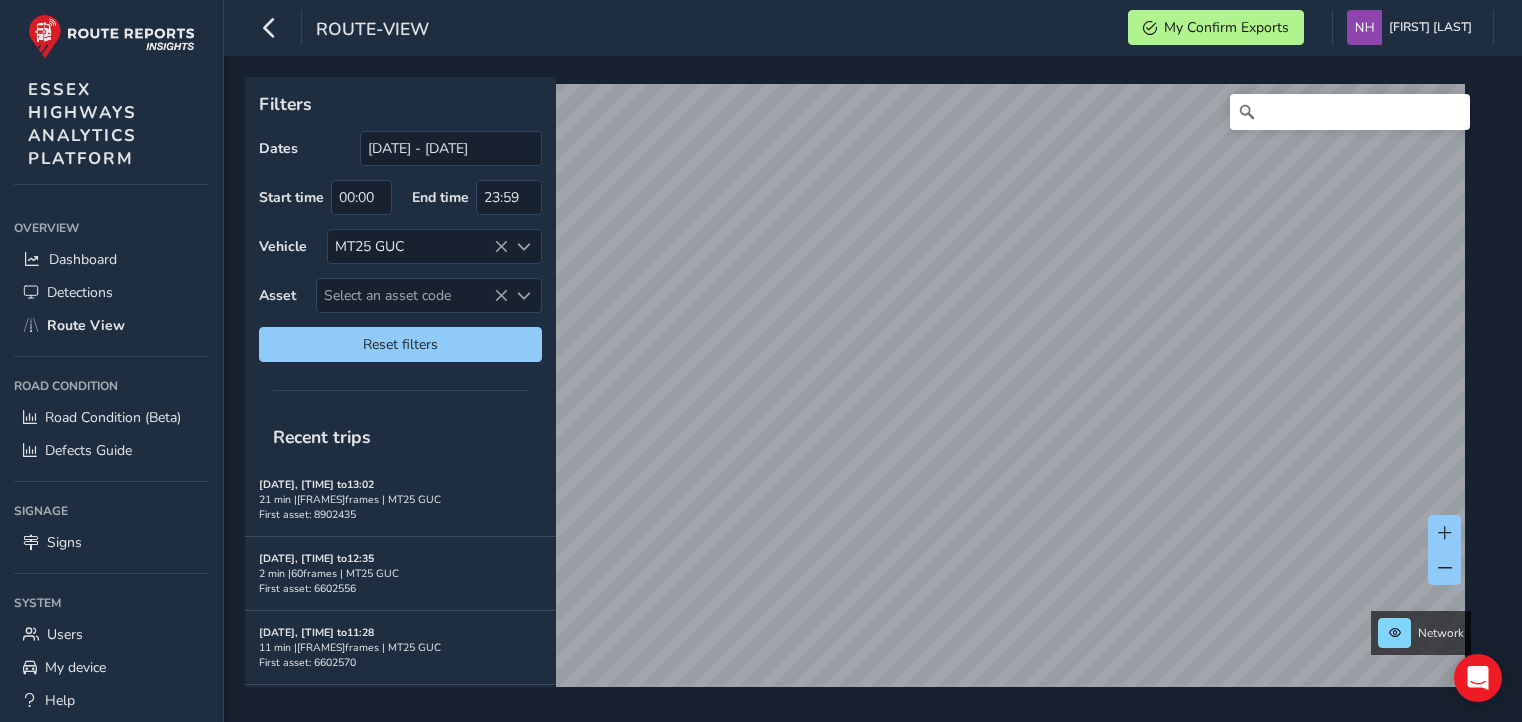 scroll, scrollTop: 0, scrollLeft: 0, axis: both 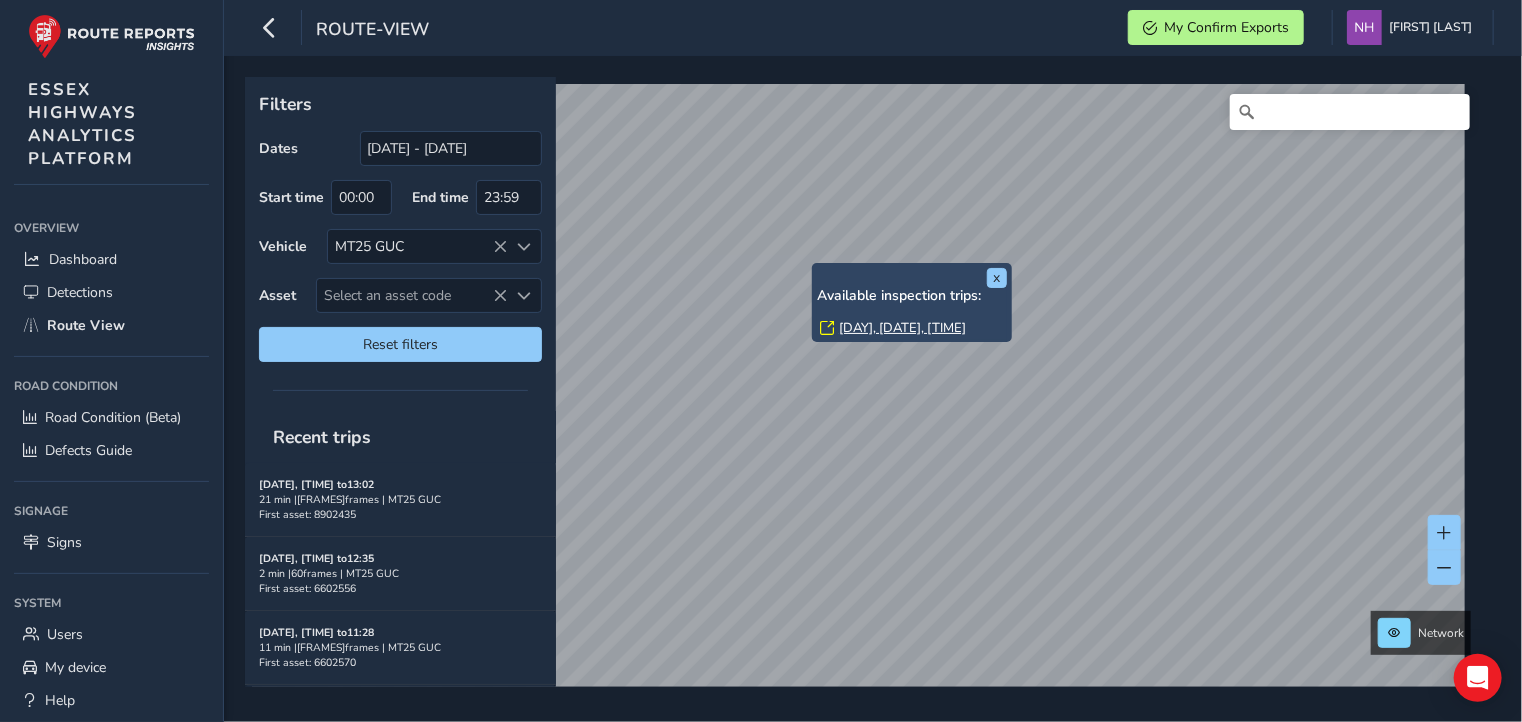 click on "[DAY], [DATE], [TIME]" at bounding box center [902, 328] 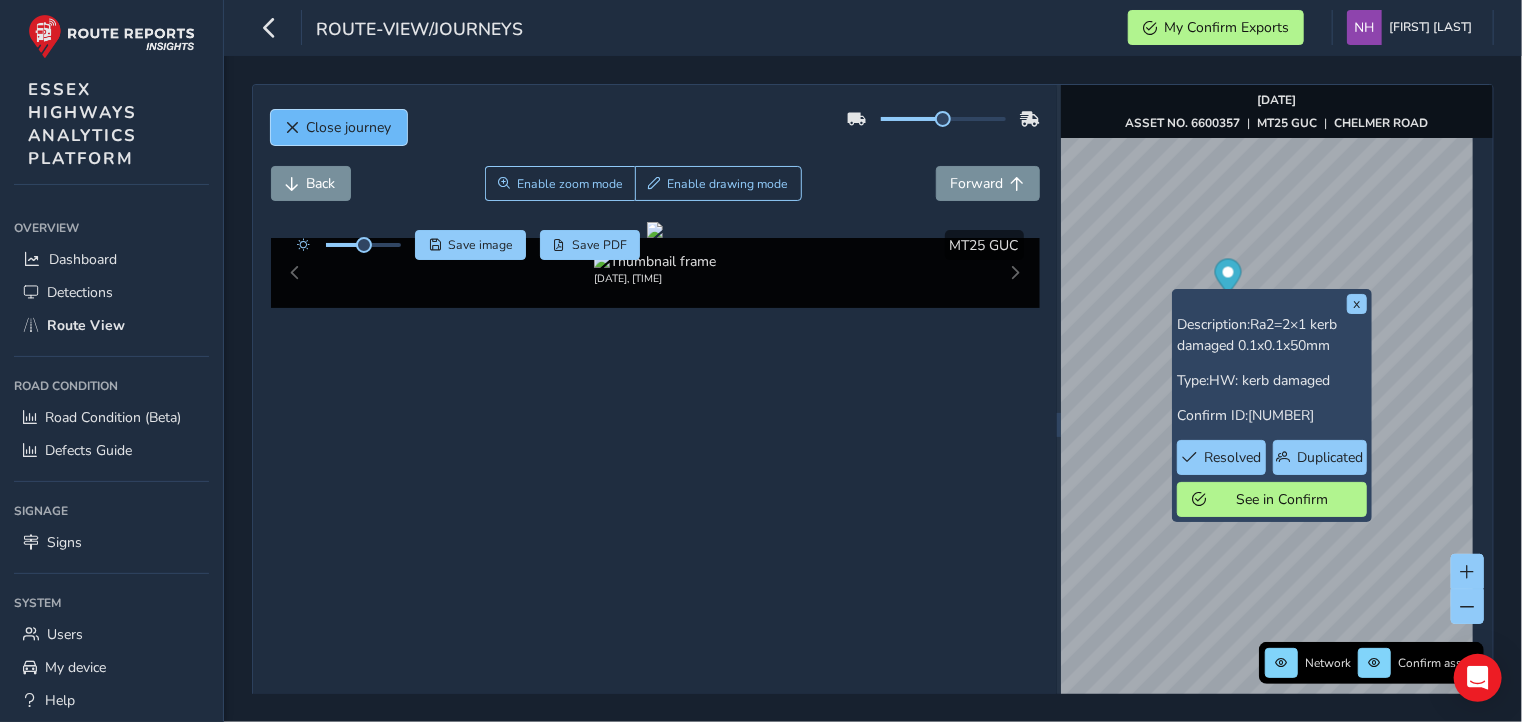 click on "Close journey" at bounding box center [349, 127] 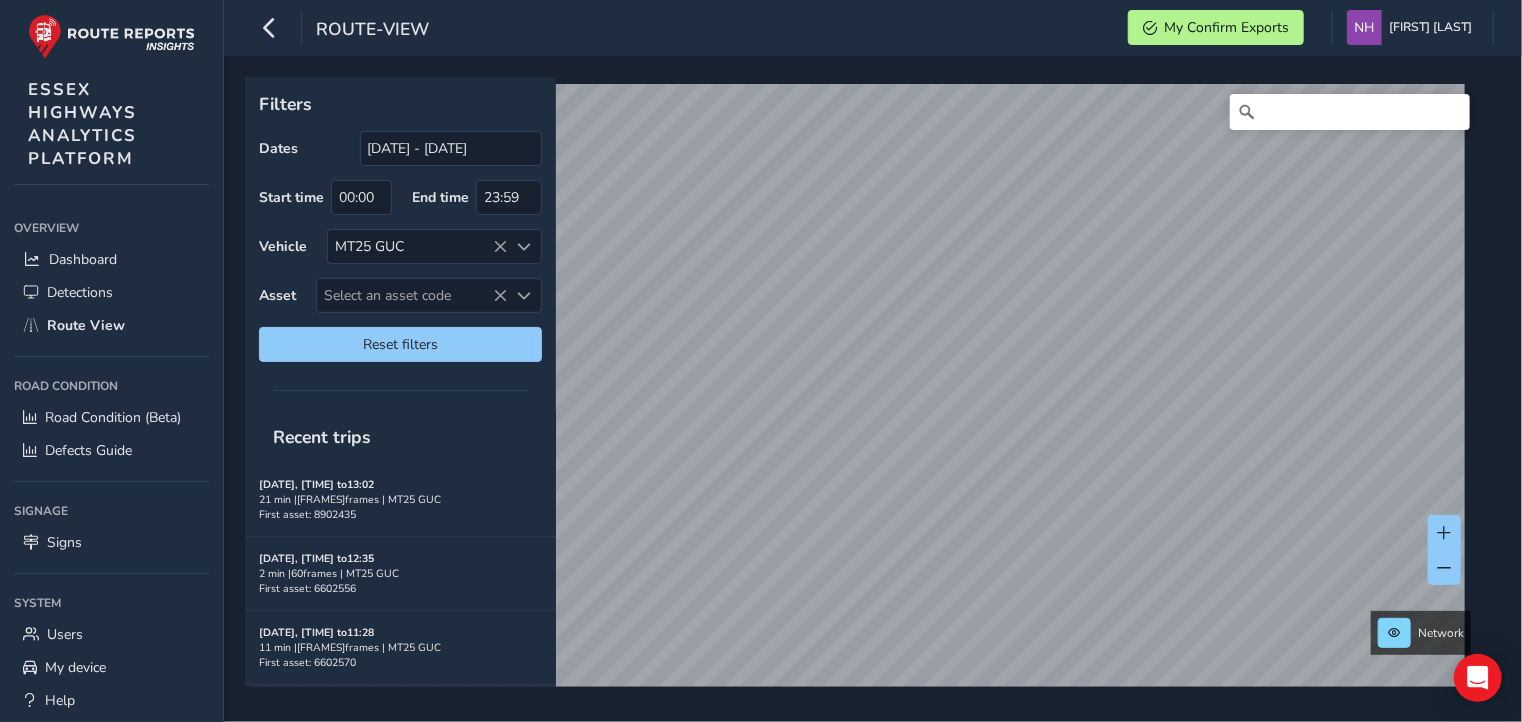 click on "x Available inspection trips: [DAY], [DATE], [TIME] Filters Dates [DATE] - [DATE] Start time [TIME] End time [TIME] Vehicle [VEHICLE] Asset Select an asset code Select an asset code Reset filters Recent trips [DATE], [TIME]   to  [TIME] [DURATION]   min |  [FRAMES]  frames    | [VEHICLE] First asset: [NUMBER] [DATE], [TIME]   to  [TIME] [DURATION]   min |  [FRAMES]  frames    | [VEHICLE] First asset: [NUMBER] [DATE], [TIME]   to  [TIME] [DURATION]   min |  [FRAMES]  frames    | [VEHICLE] First asset: [NUMBER] [DATE], [TIME]   to  [TIME] [DURATION]   min |  [FRAMES]  frames    | [VEHICLE] First asset: [NUMBER] [DATE], [TIME]   to  [TIME] [DURATION]   min |  [FRAMES]  frames    | [VEHICLE] First asset: [NUMBER] [DATE], [TIME]   to  [TIME] [DURATION]   min |  [FRAMES]  frames    | [VEHICLE] First asset: [NUMBER] [DATE], [TIME]   to  [TIME] [DURATION]   min |  [FRAMES]  frames    | [VEHICLE] First asset: [NUMBER] [DATE], [TIME]   to  [TIME] [DURATION]   min |  [FRAMES]  frames    | [VEHICLE] First asset: [NUMBER] [DATE], [TIME]   to  [TIME] [DURATION]   min |  [FRAMES]  frames    | [VEHICLE] First asset: [NUMBER] [DATE], [TIME]   to  [TIME] [DURATION]   min |  [FRAMES]  frames    | [VEHICLE] First asset: [NUMBER] [DATE], [TIME]   to  [TIME] [DURATION]   min |  [FRAMES]  frames" at bounding box center (866, 382) 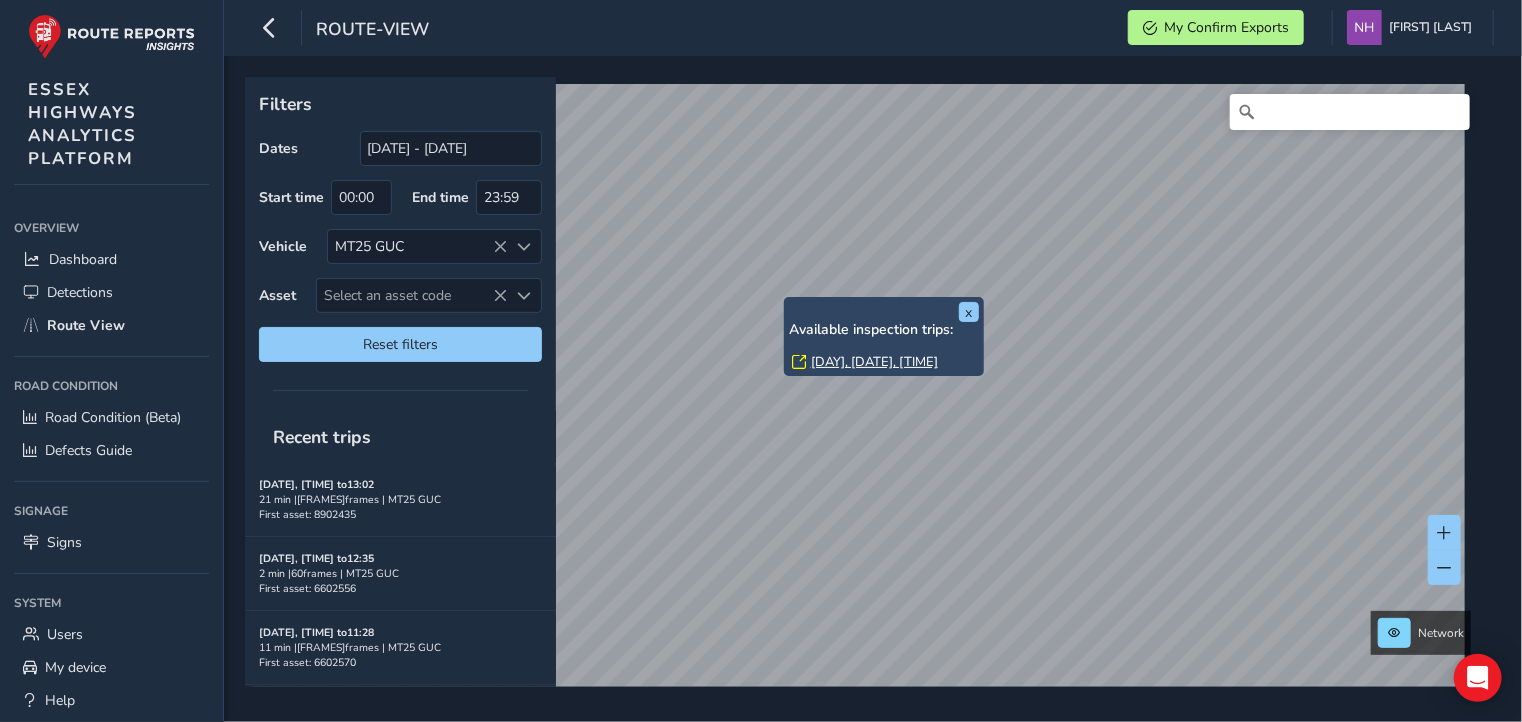 click on "[DAY], [DATE], [TIME]" at bounding box center [874, 362] 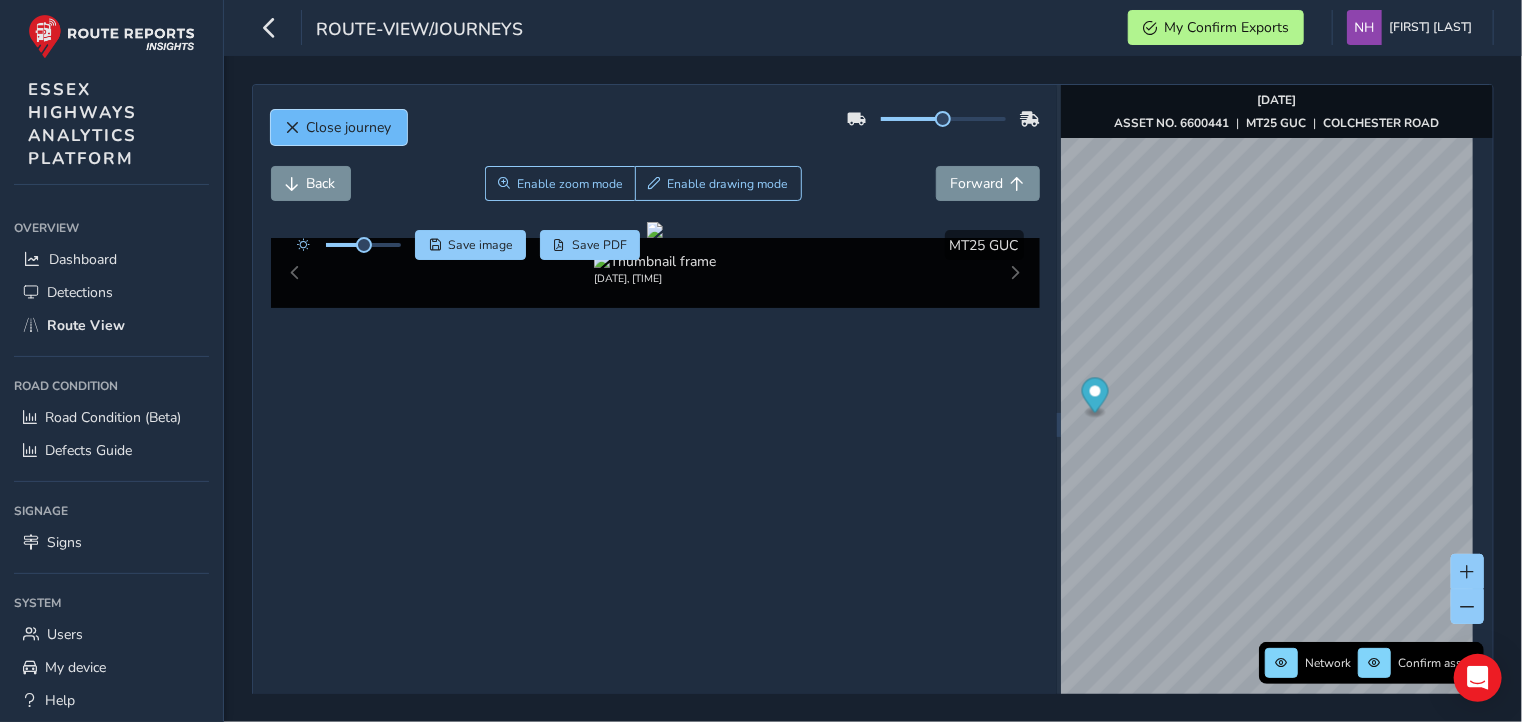 click on "Close journey" at bounding box center [349, 127] 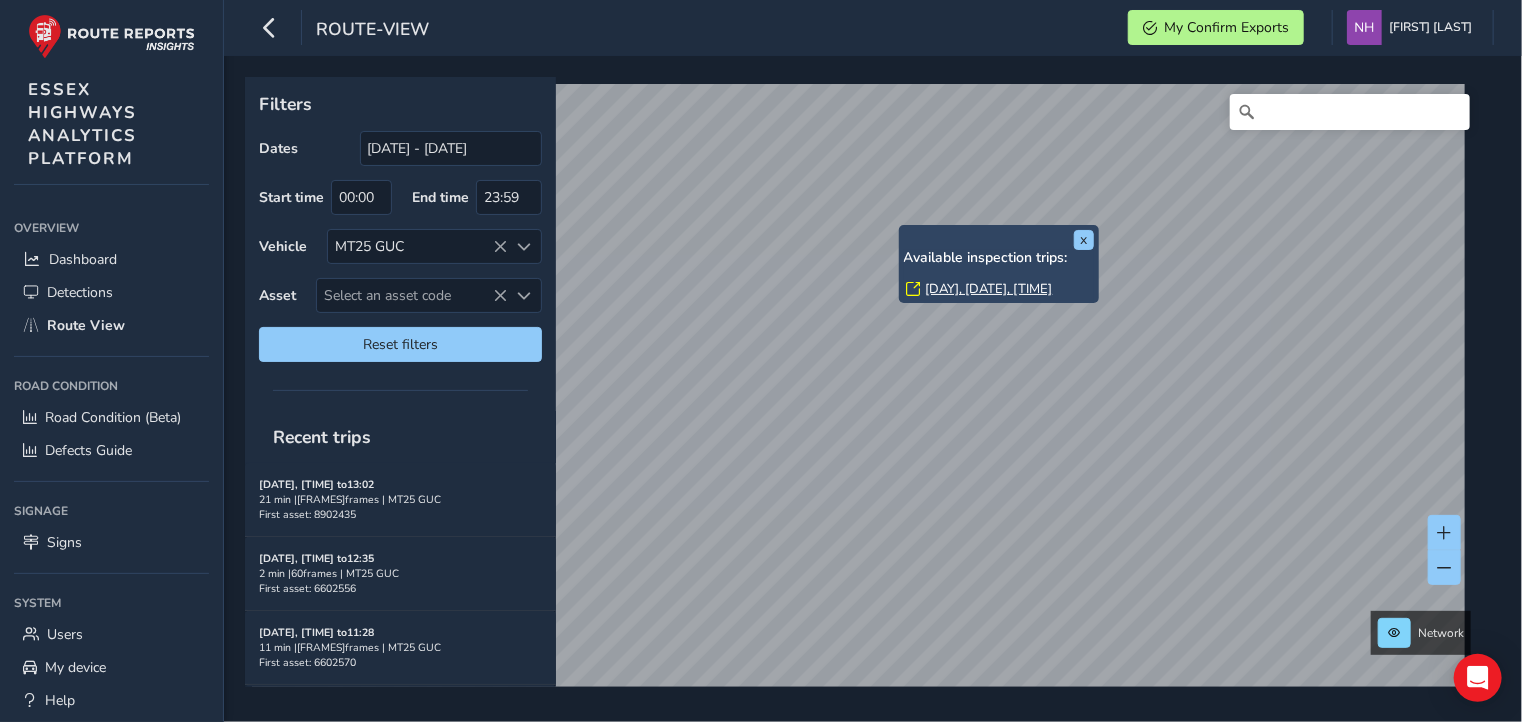 click on "[DAY], [DATE], [TIME]" at bounding box center (989, 289) 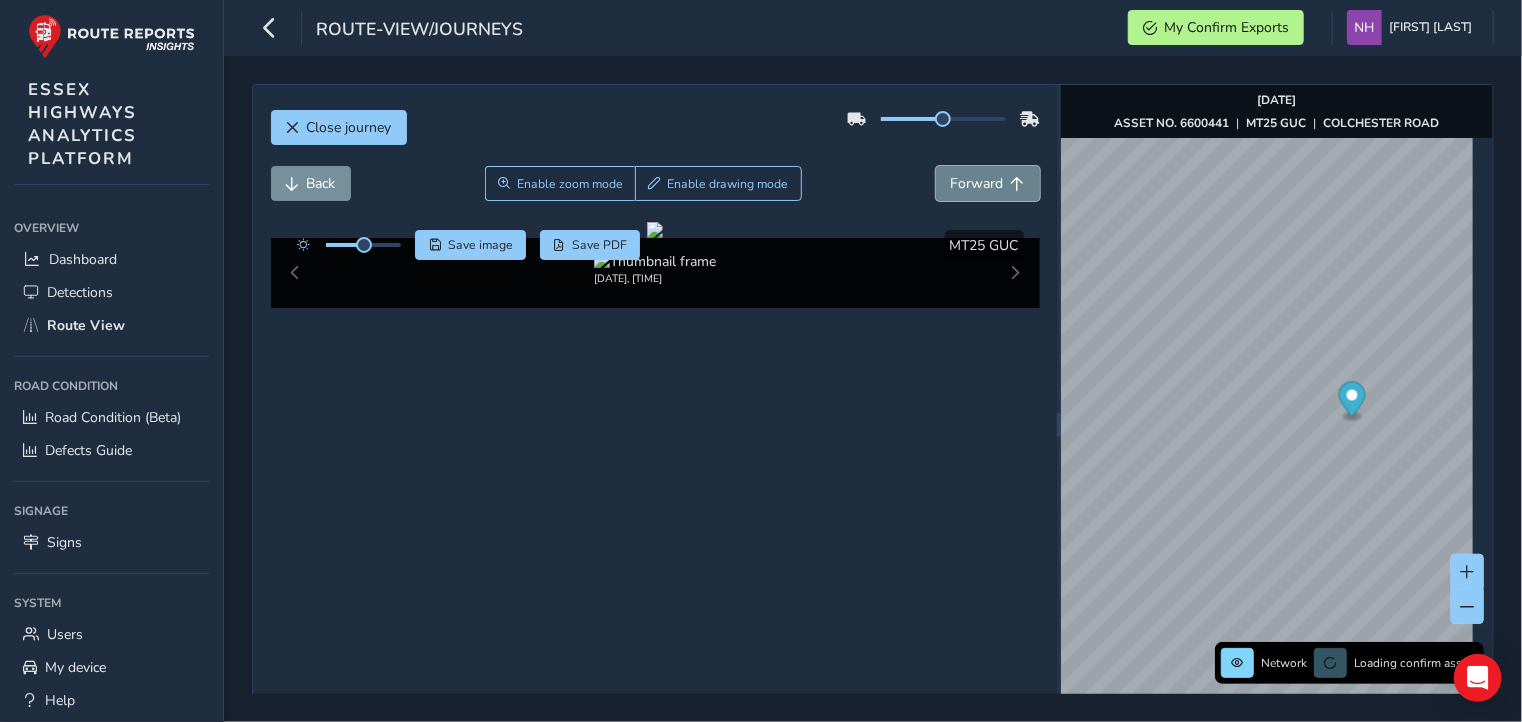click on "Forward" at bounding box center (977, 183) 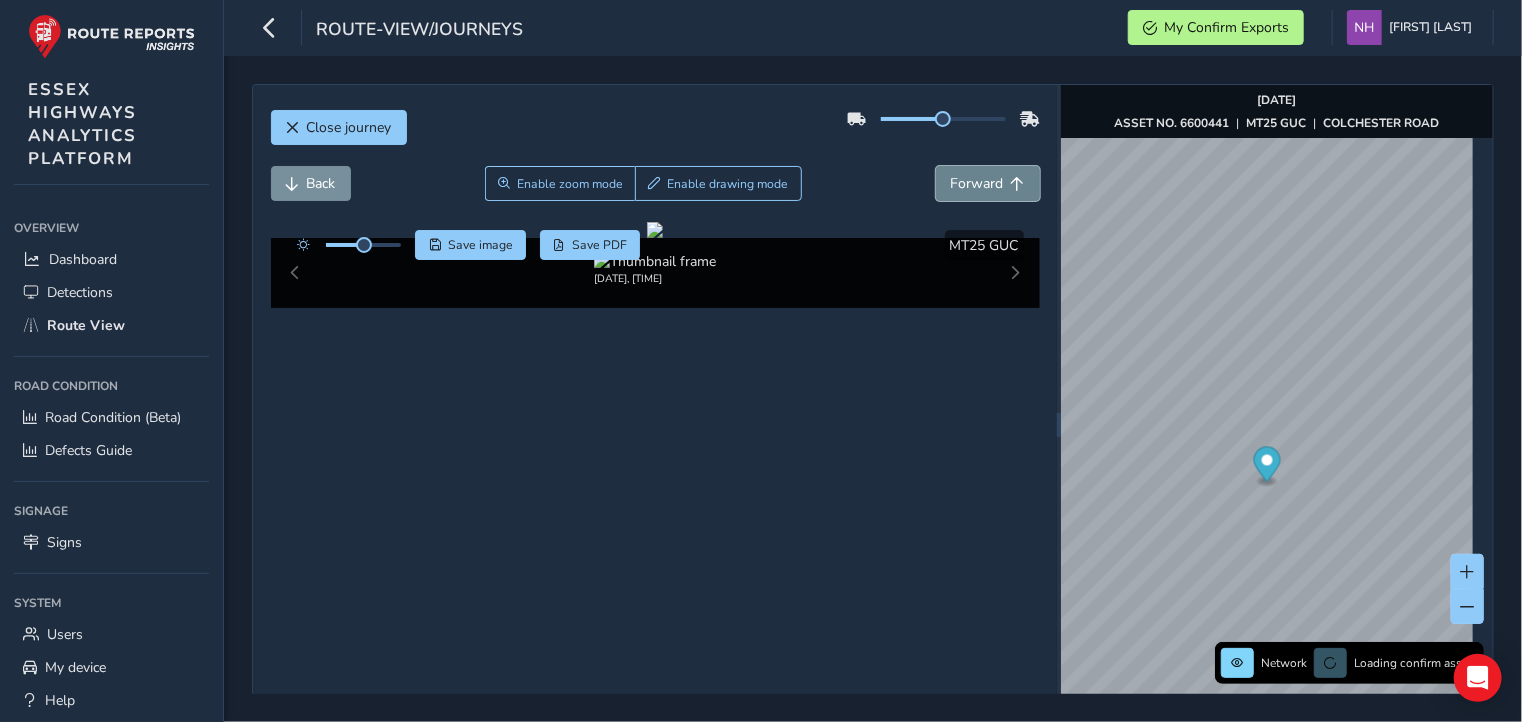 click on "Forward" at bounding box center [977, 183] 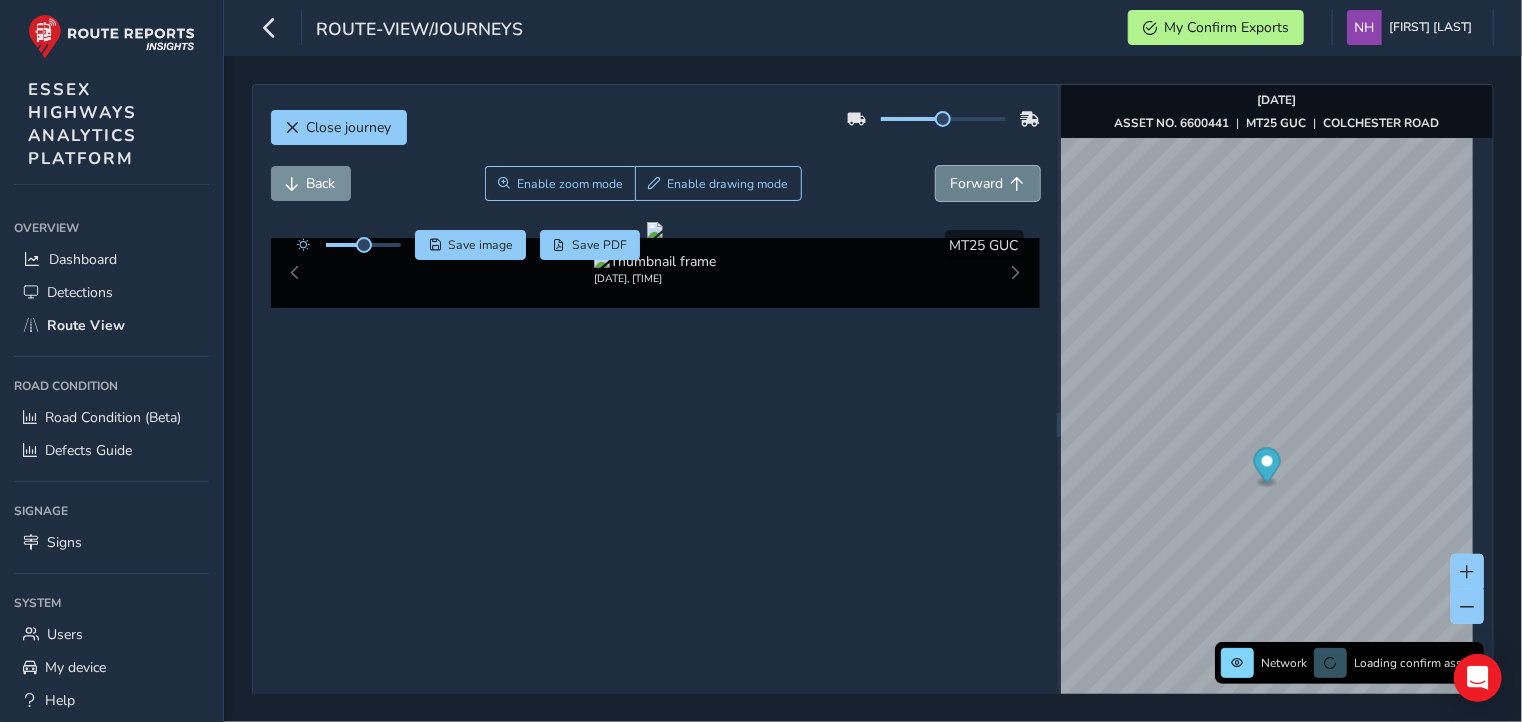 click on "Forward" at bounding box center [977, 183] 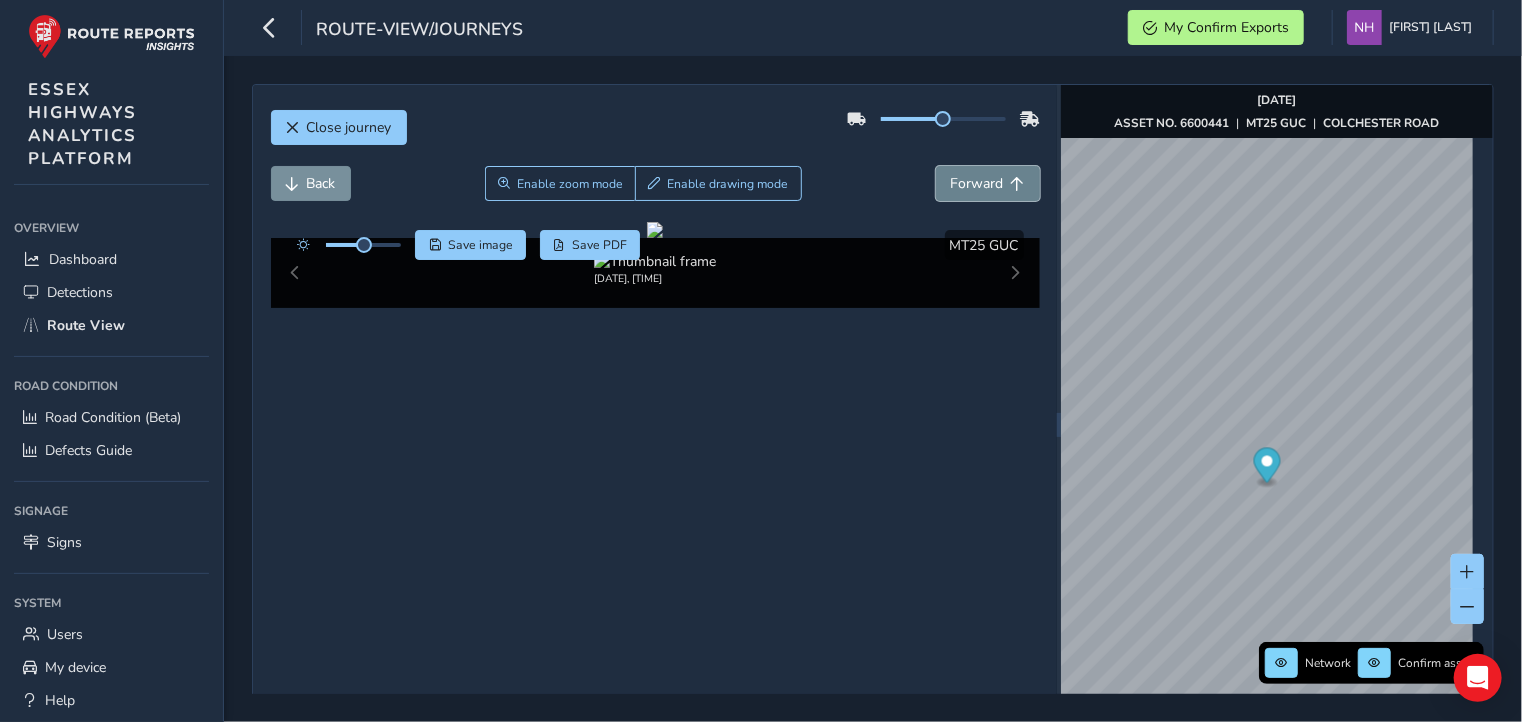 click on "Forward" at bounding box center [977, 183] 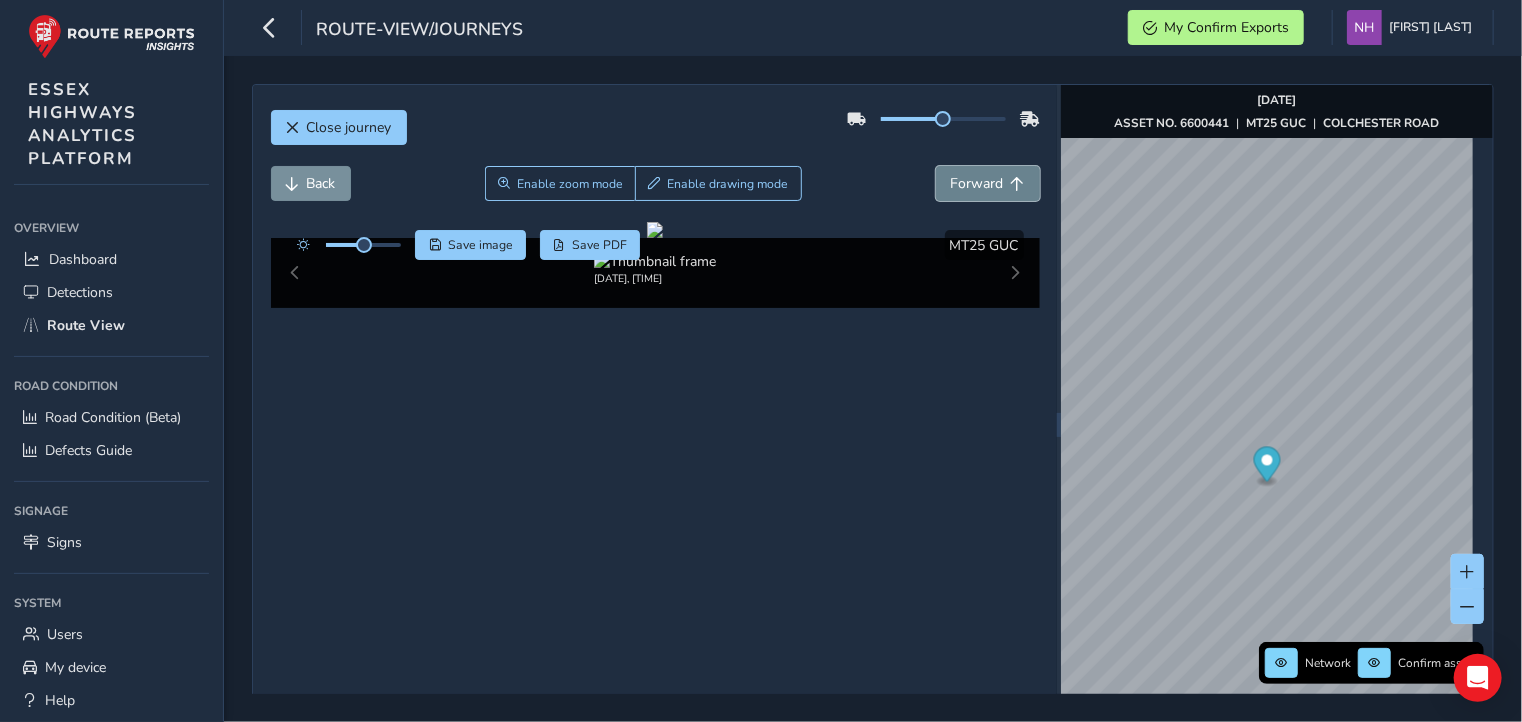 click on "Forward" at bounding box center (977, 183) 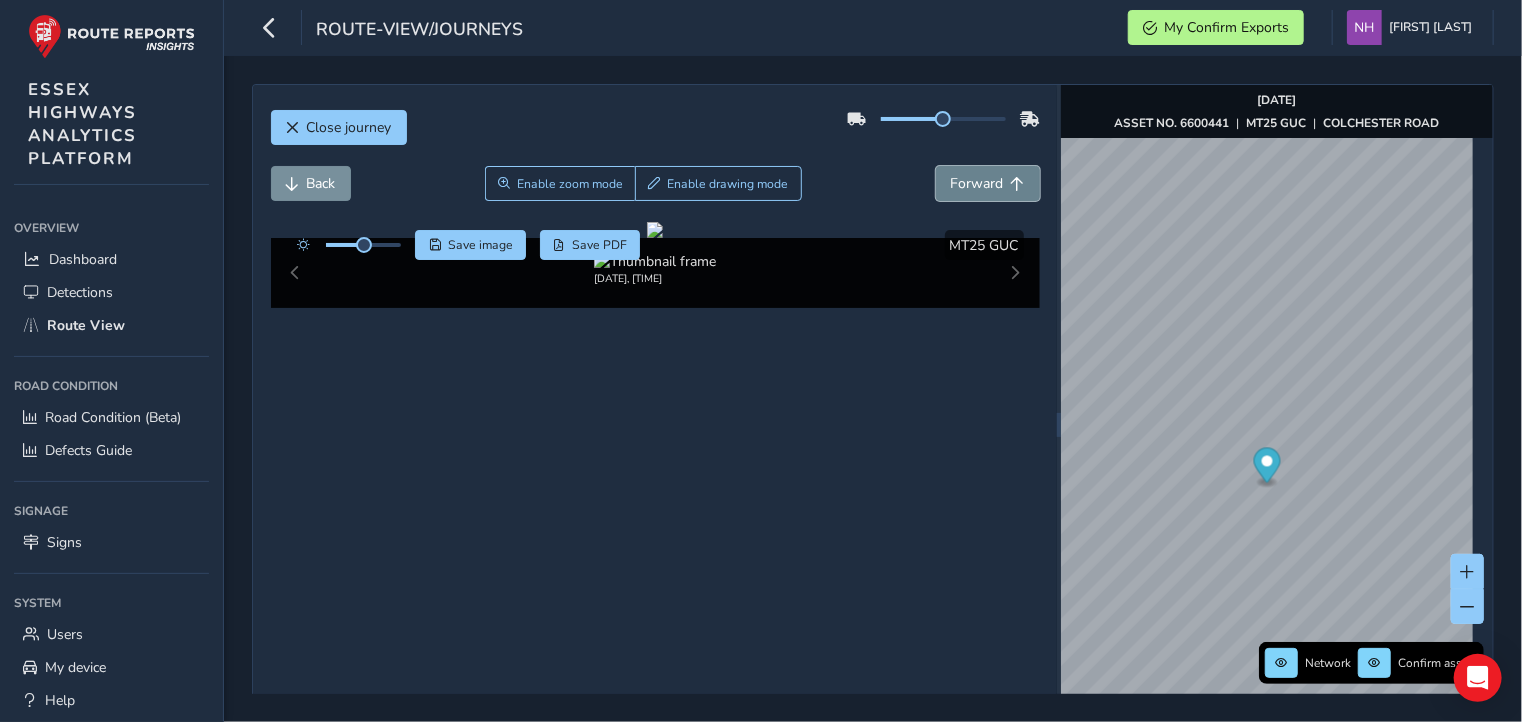 click on "Forward" at bounding box center [977, 183] 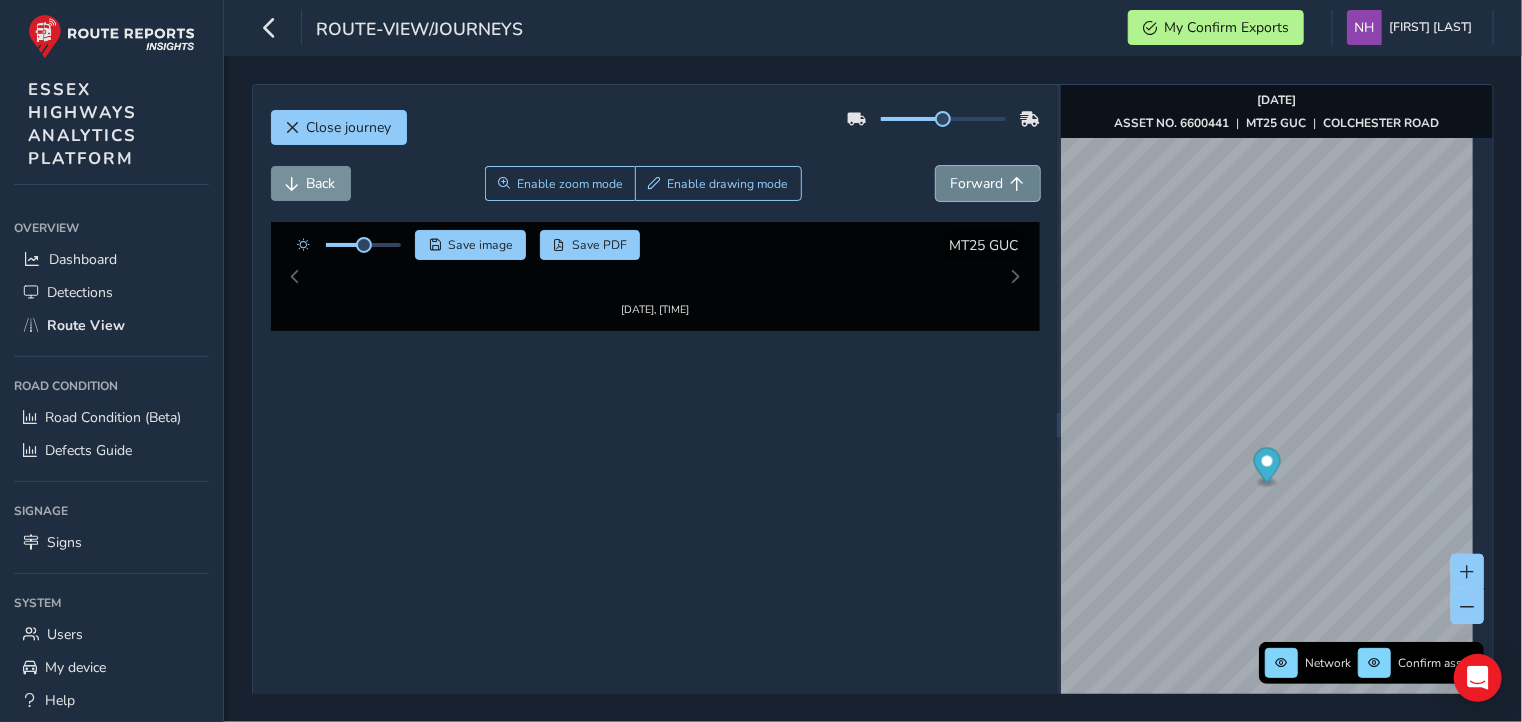 click on "Forward" at bounding box center (977, 183) 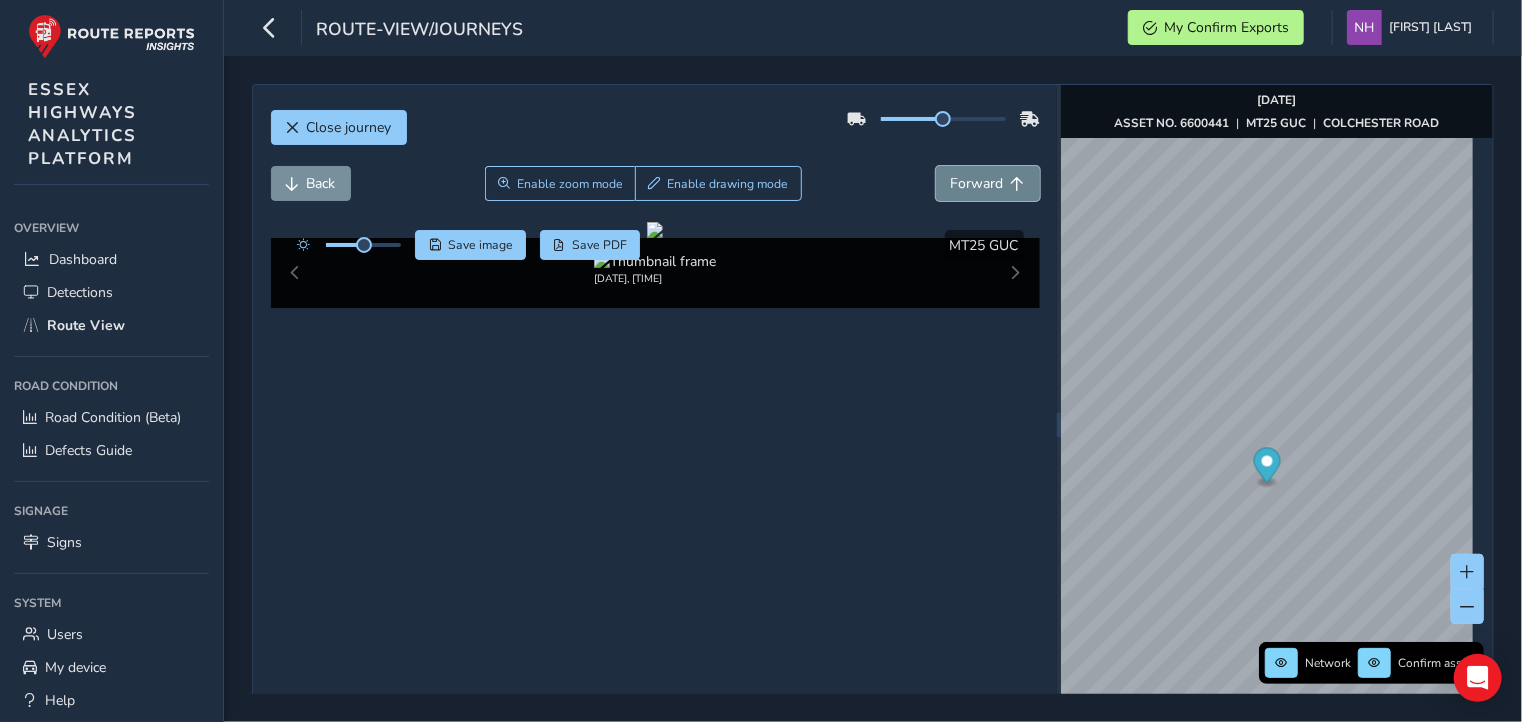 type 